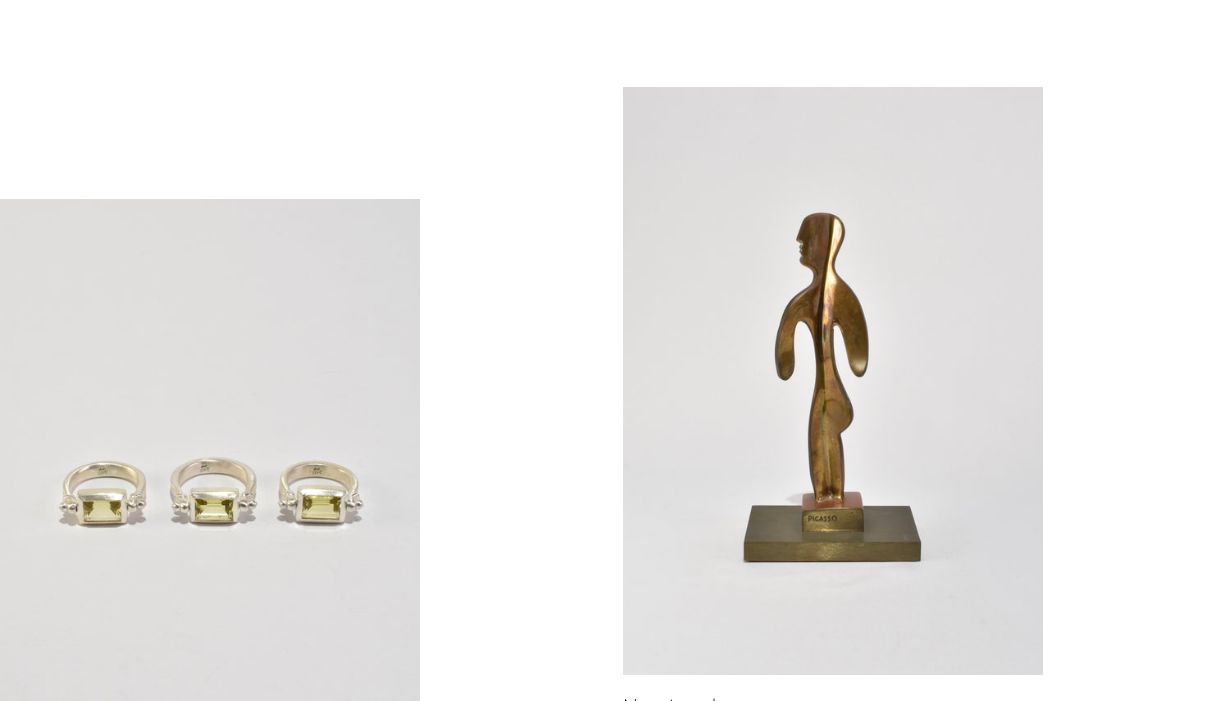 scroll, scrollTop: 164, scrollLeft: 0, axis: vertical 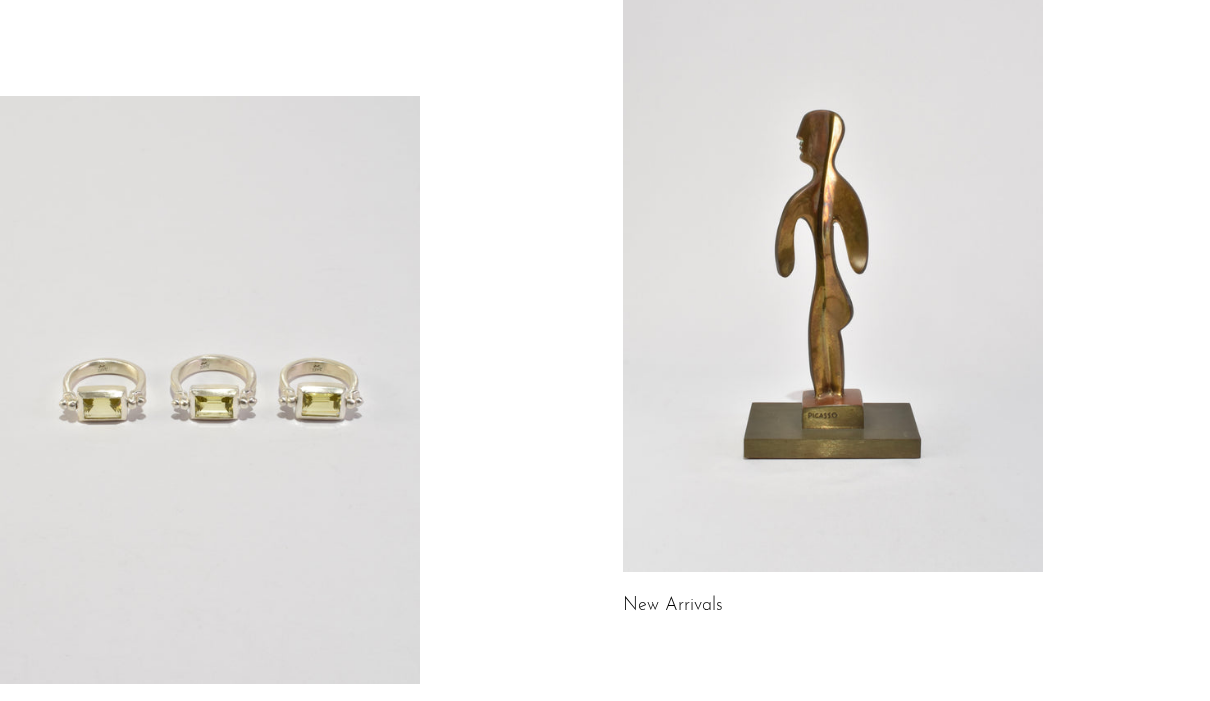 click at bounding box center (833, 278) 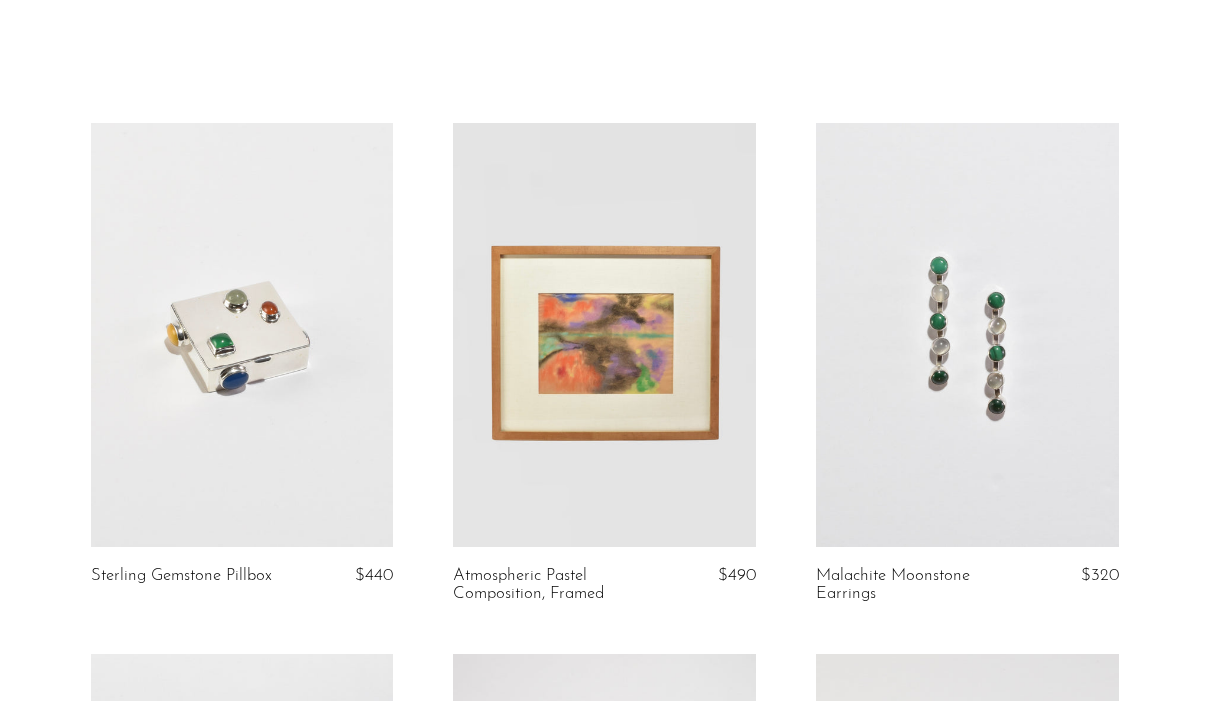 scroll, scrollTop: 73, scrollLeft: 0, axis: vertical 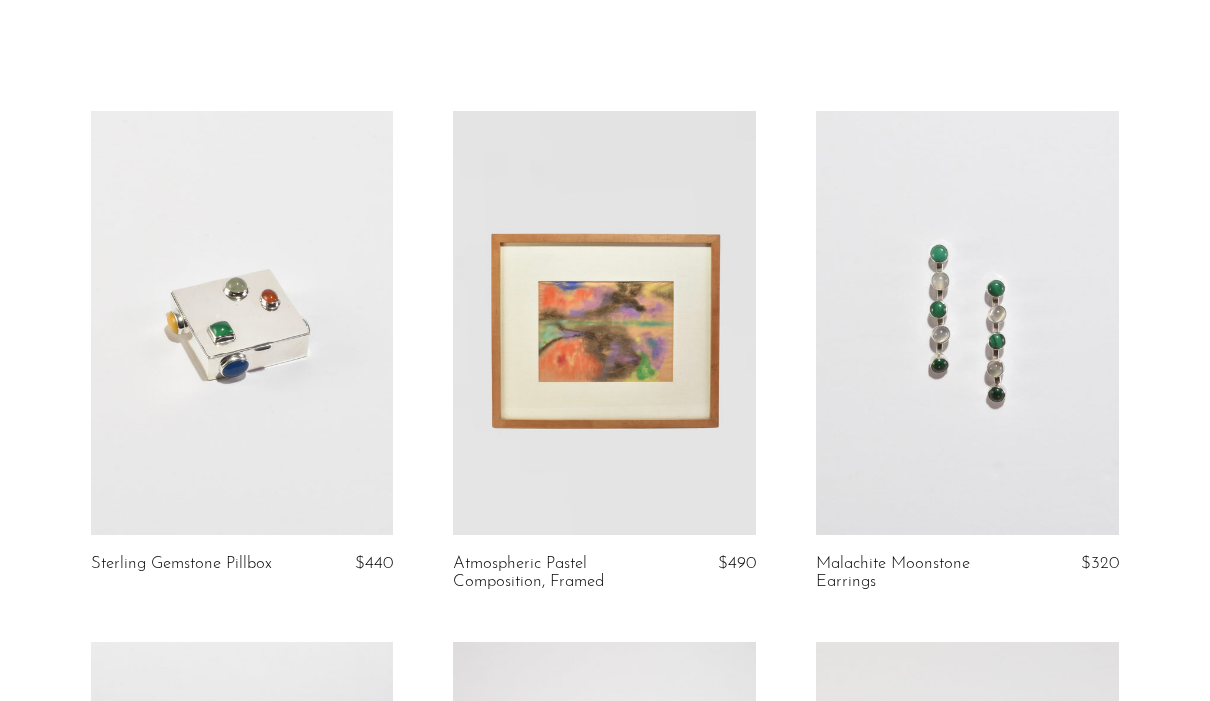 click at bounding box center (604, 323) 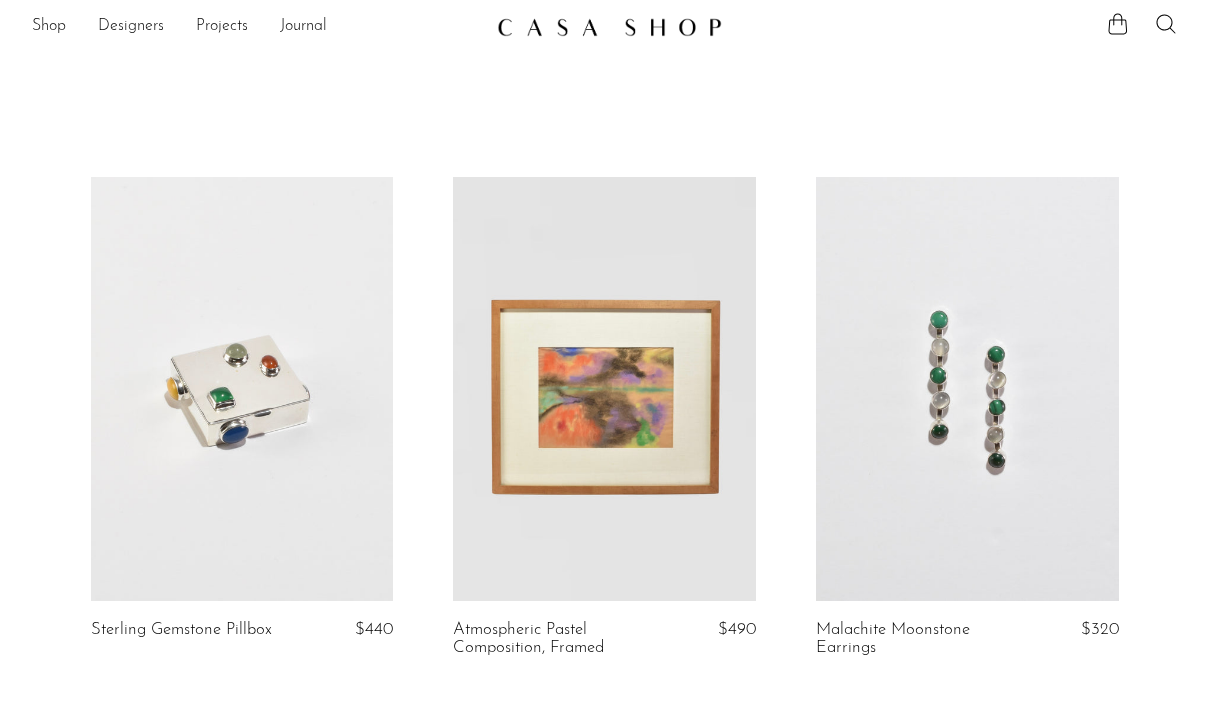 scroll, scrollTop: 0, scrollLeft: 0, axis: both 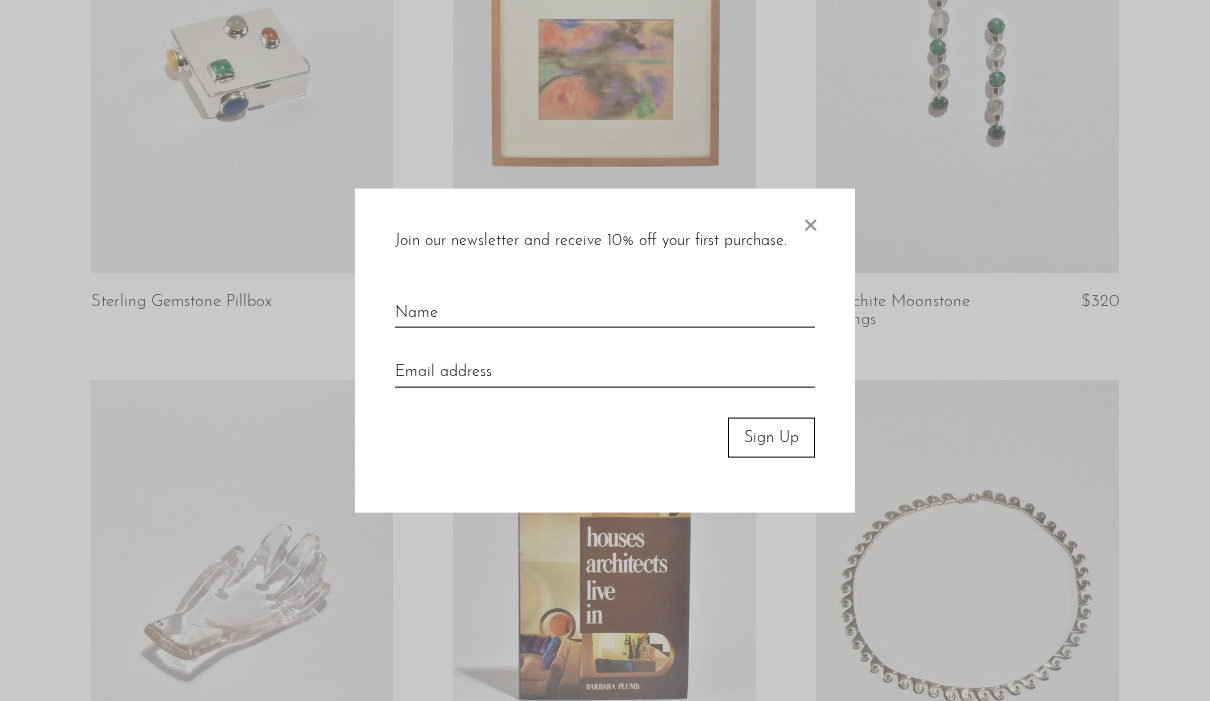 click on "×" at bounding box center [810, 220] 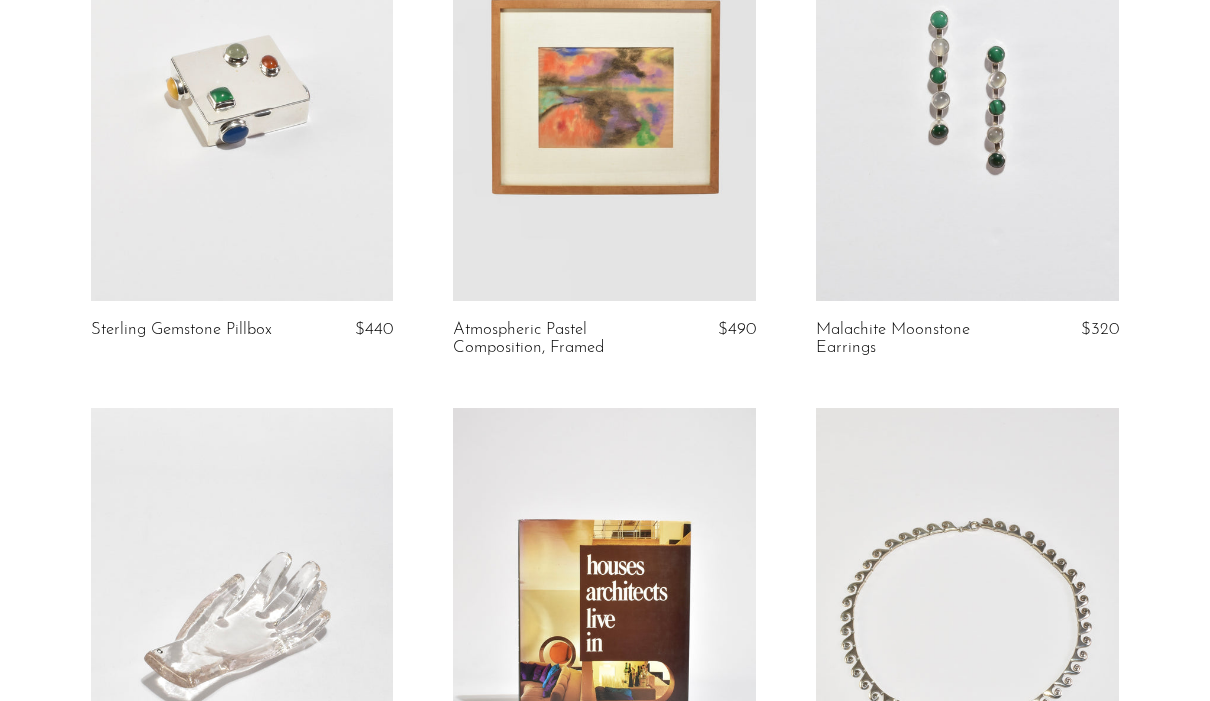 scroll, scrollTop: 0, scrollLeft: 0, axis: both 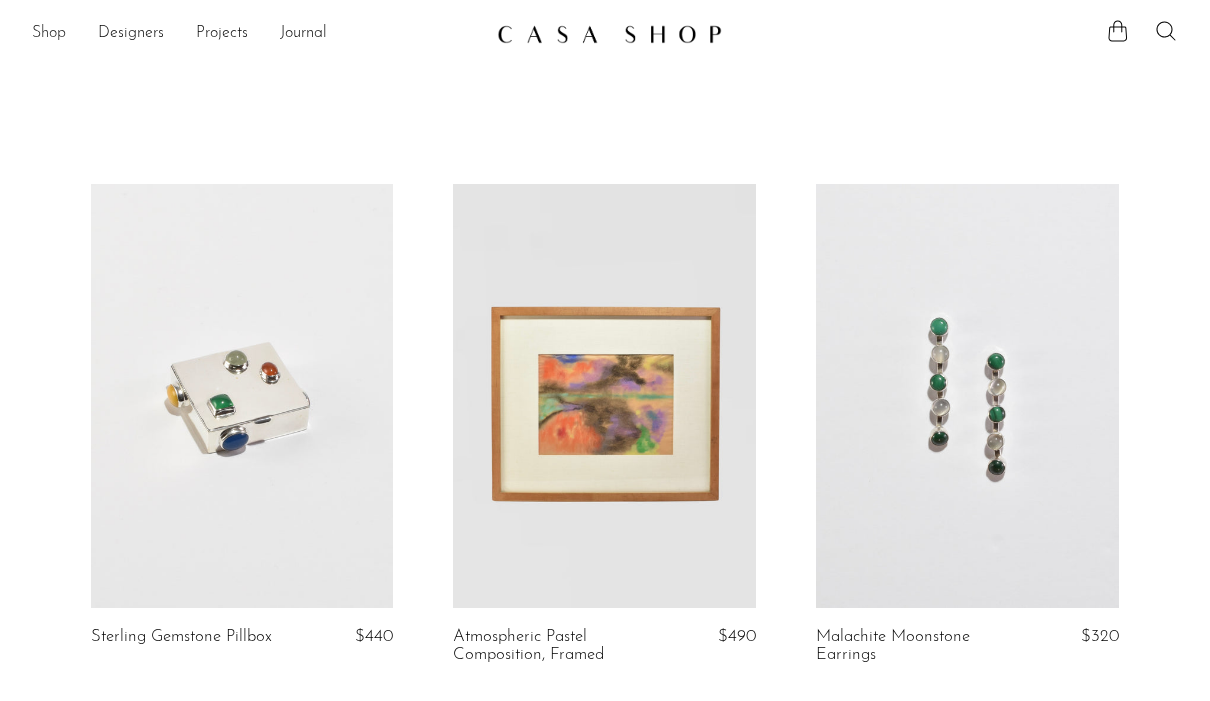 click on "Shop" at bounding box center [49, 34] 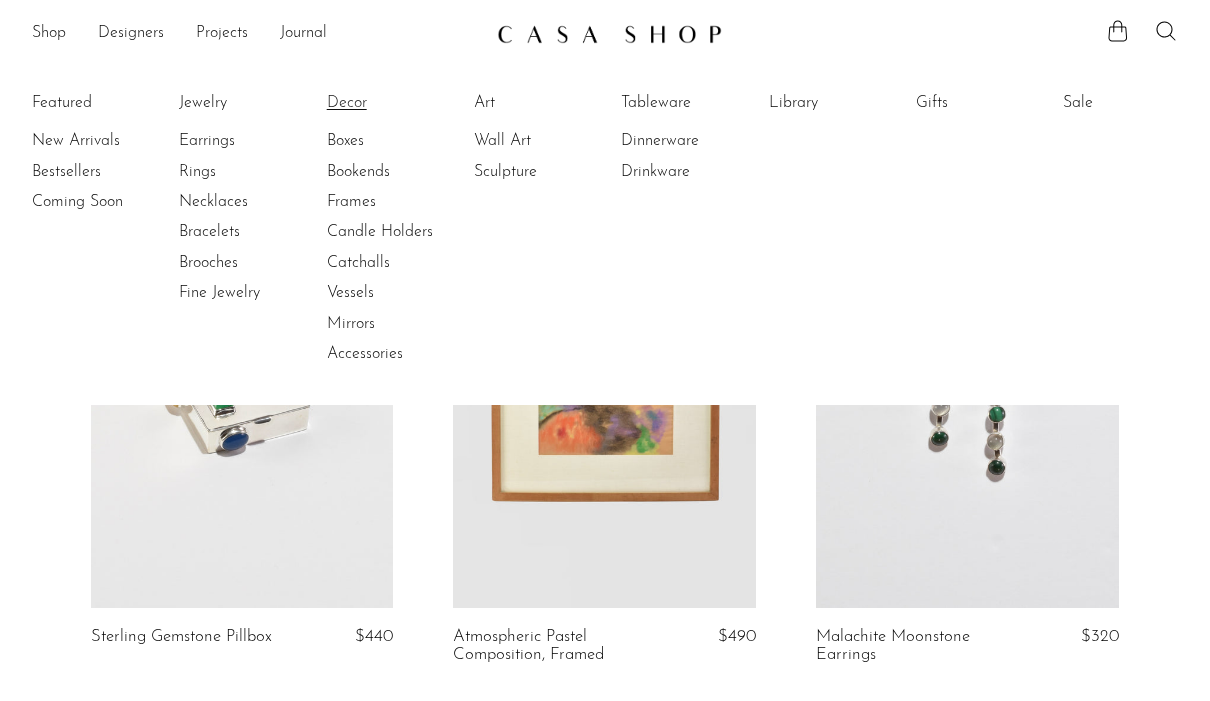click on "Decor" at bounding box center [402, 103] 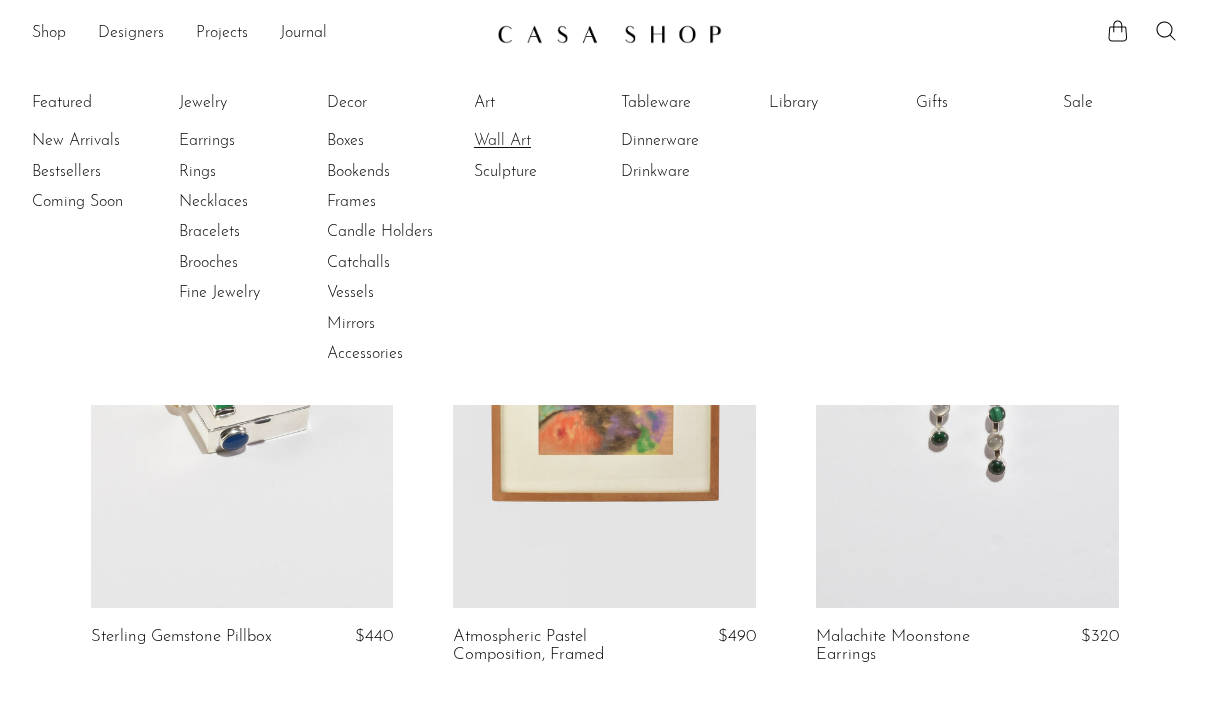 click on "Wall Art" at bounding box center [549, 141] 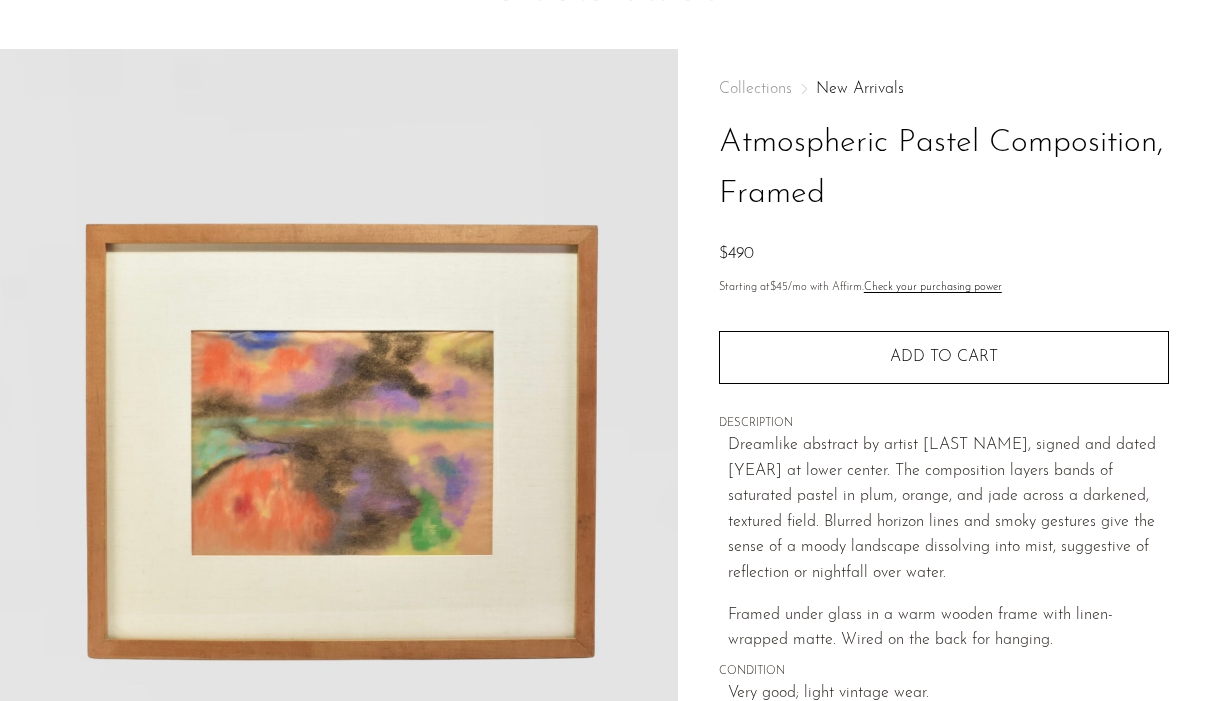 scroll, scrollTop: 3, scrollLeft: 0, axis: vertical 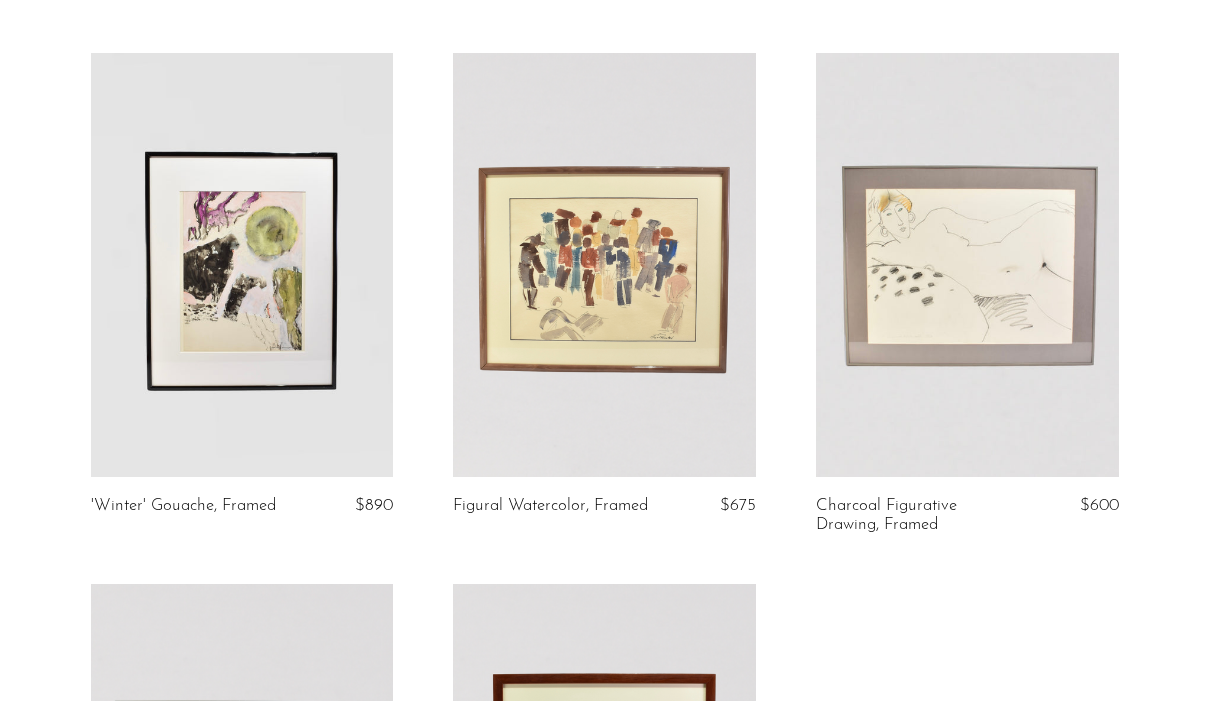 click at bounding box center (242, 265) 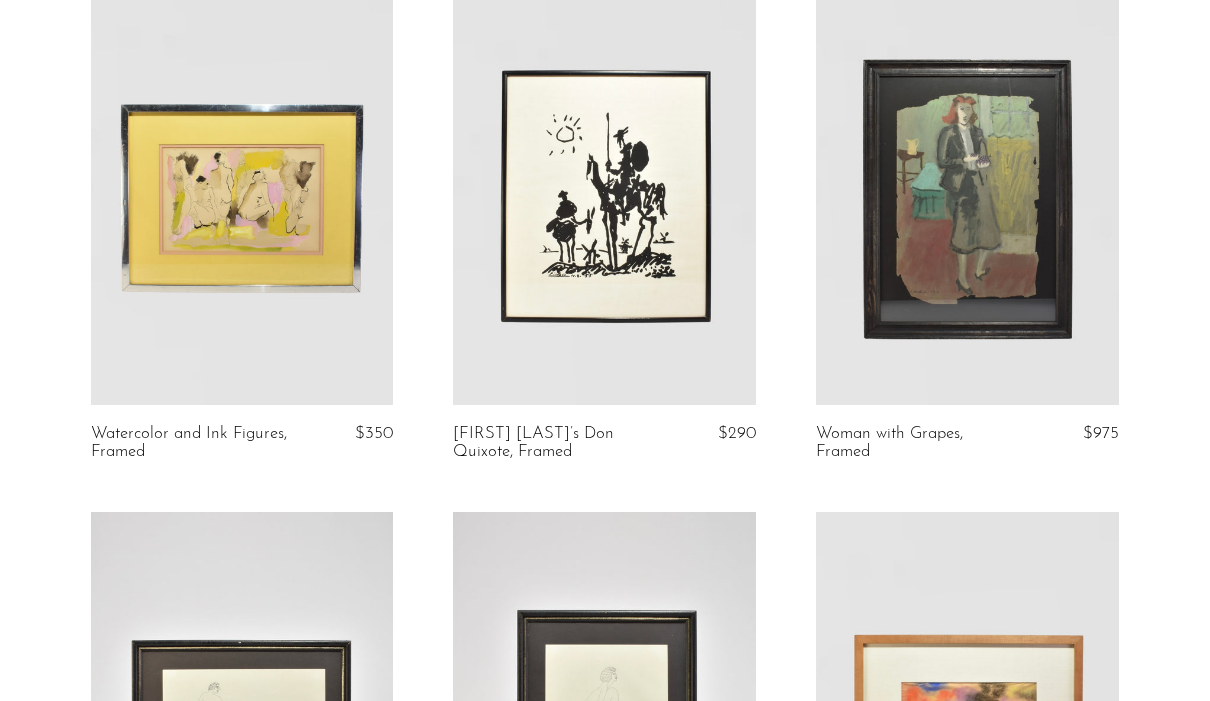 scroll, scrollTop: 0, scrollLeft: 0, axis: both 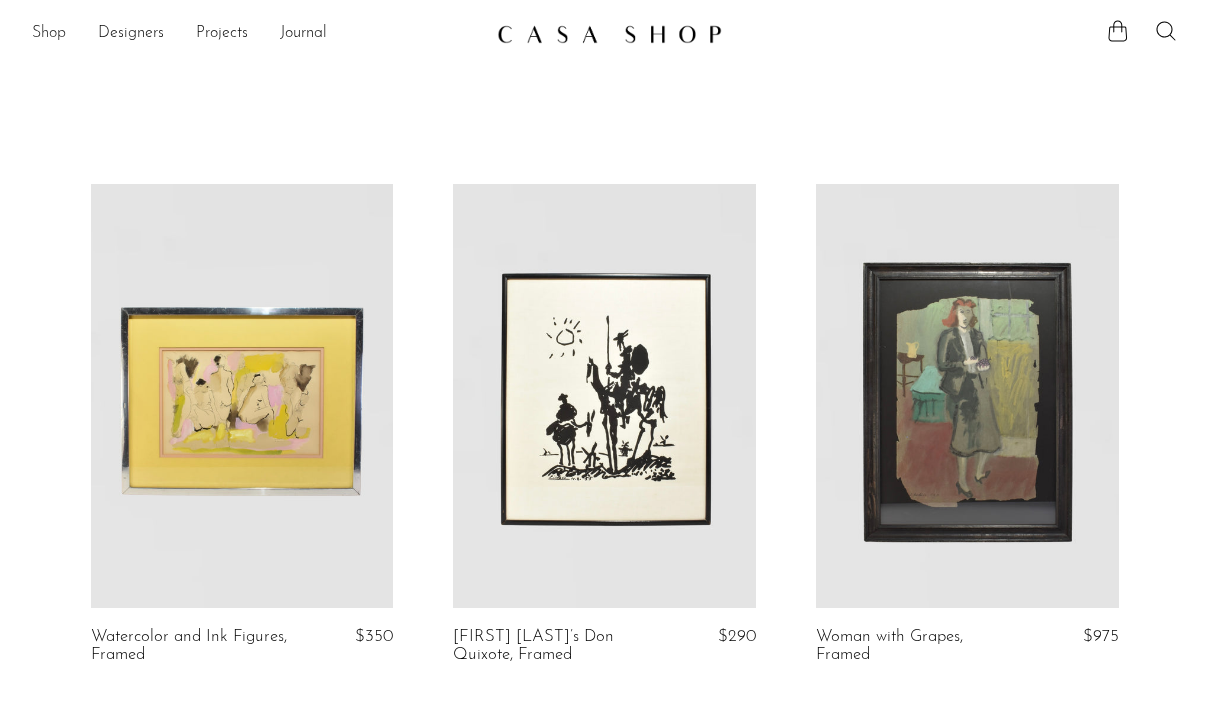 click on "Shop" at bounding box center [49, 34] 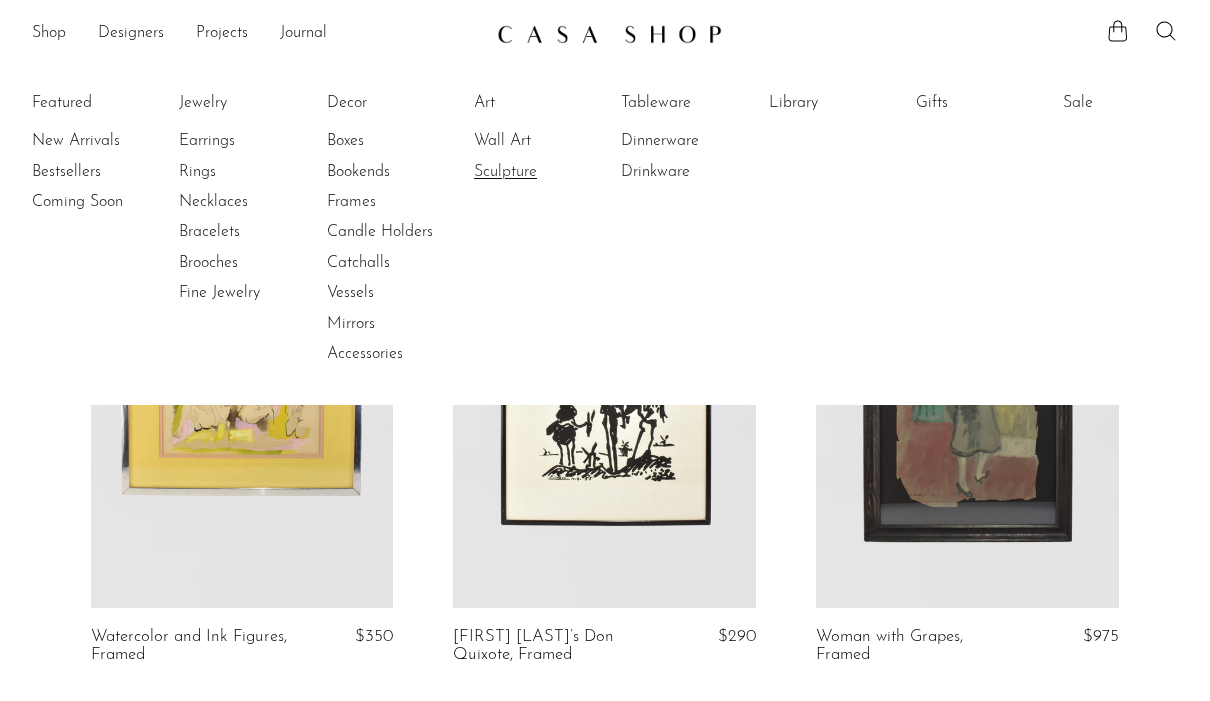 click on "Sculpture" at bounding box center [549, 172] 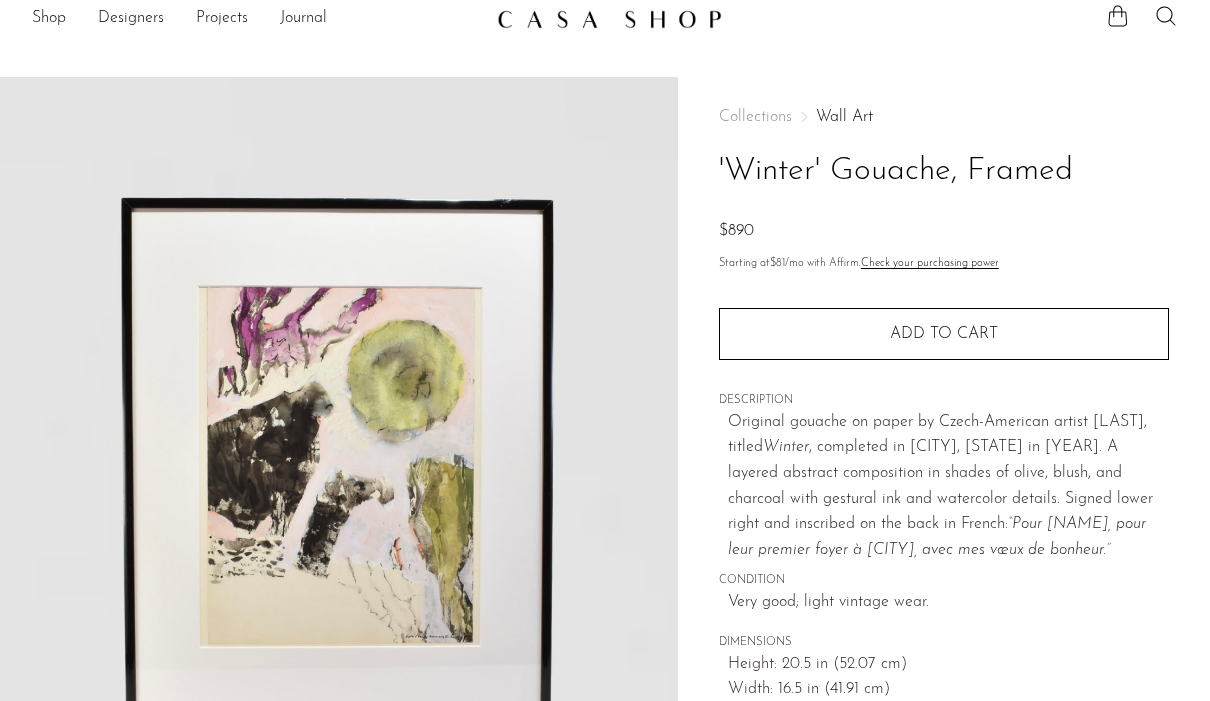 scroll, scrollTop: 0, scrollLeft: 0, axis: both 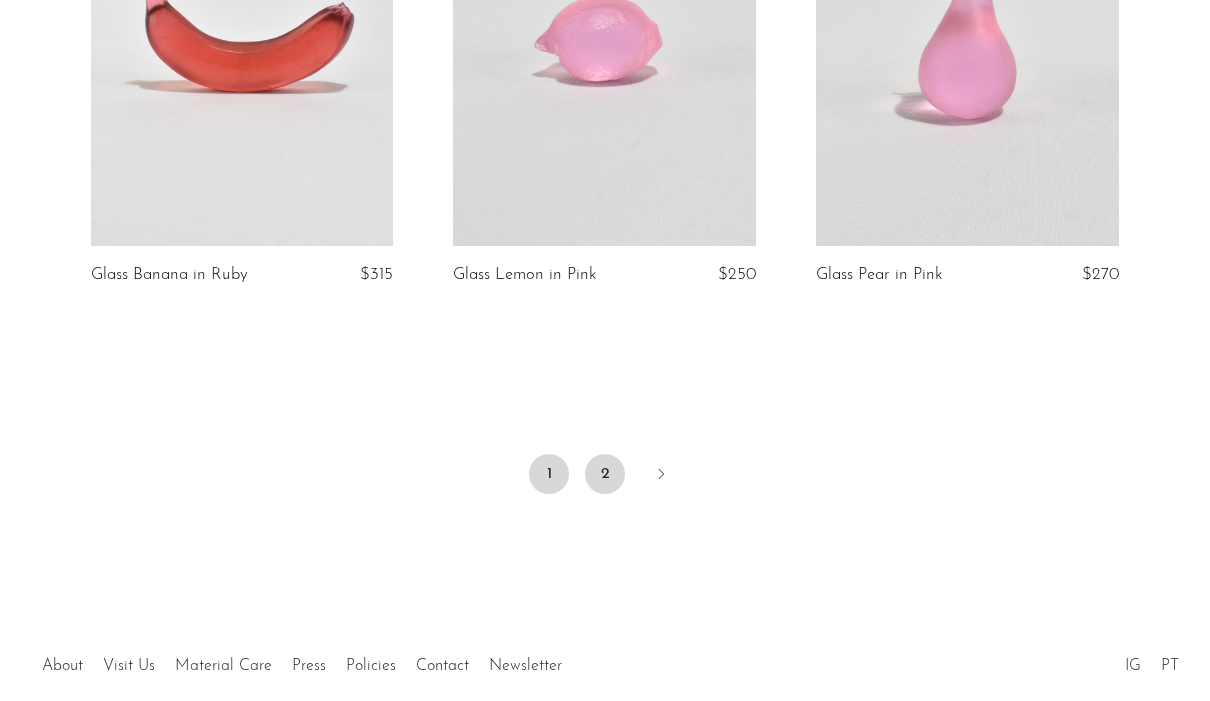 click on "2" at bounding box center (605, 475) 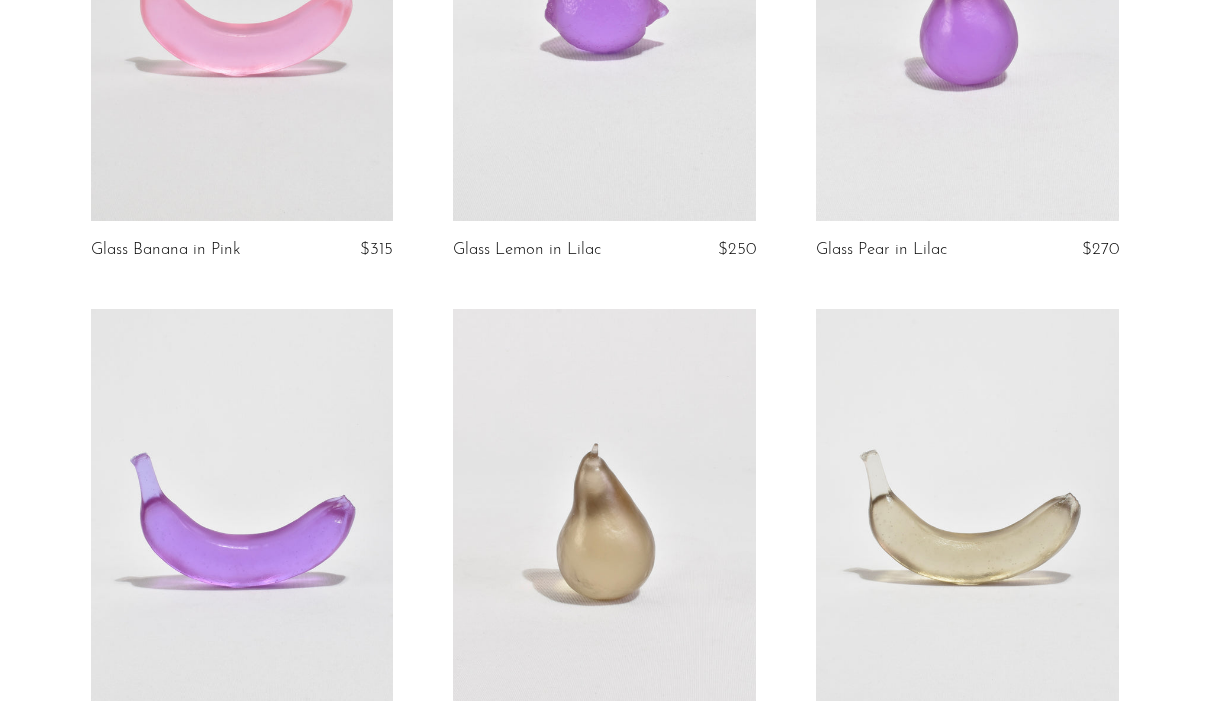 scroll, scrollTop: 0, scrollLeft: 0, axis: both 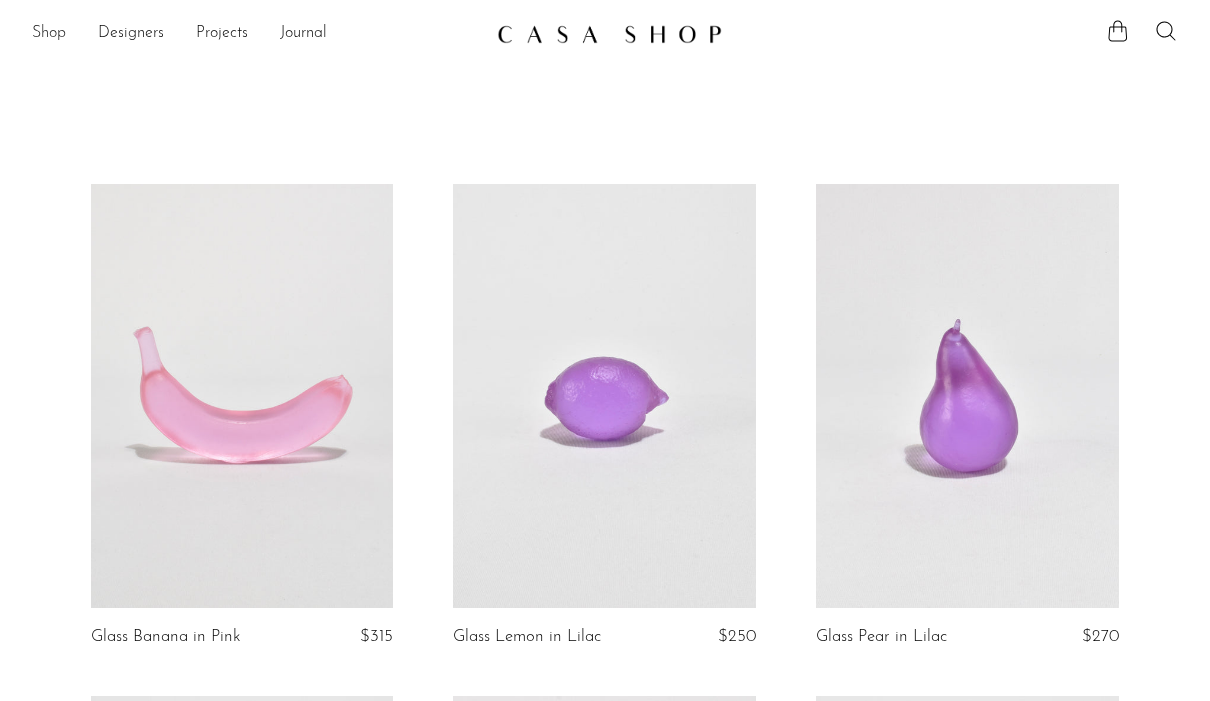 click on "Shop" at bounding box center [49, 34] 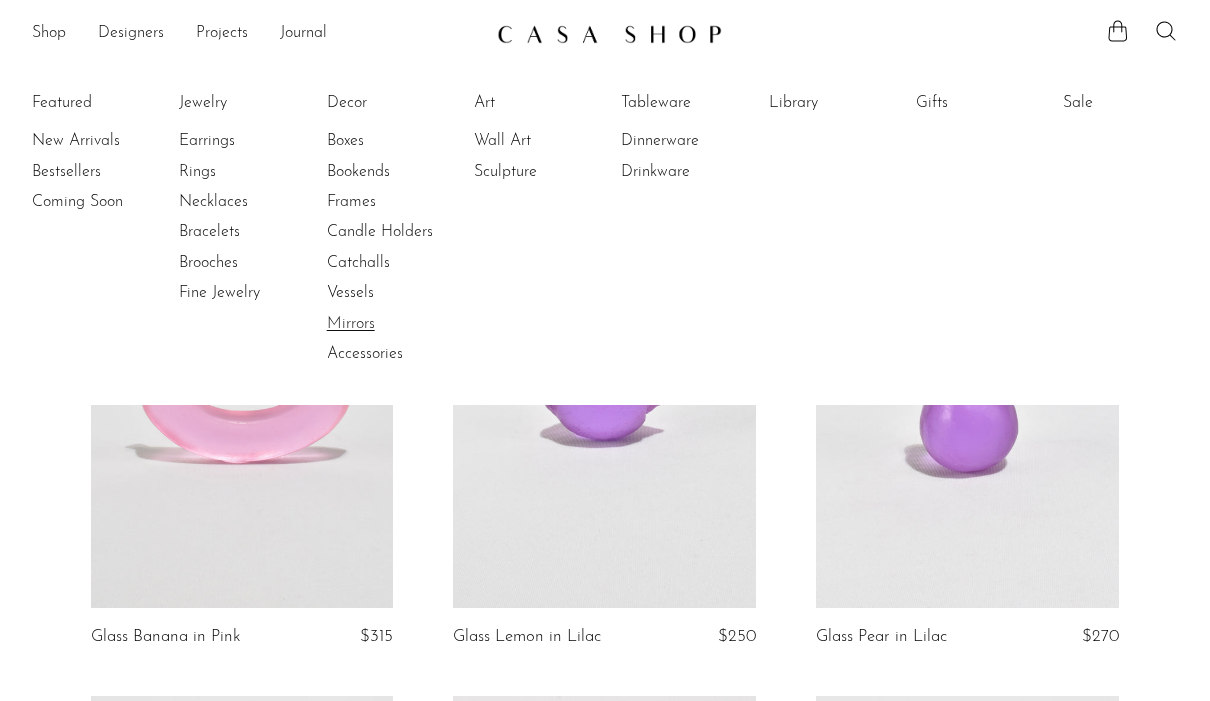 click on "Mirrors" at bounding box center [402, 324] 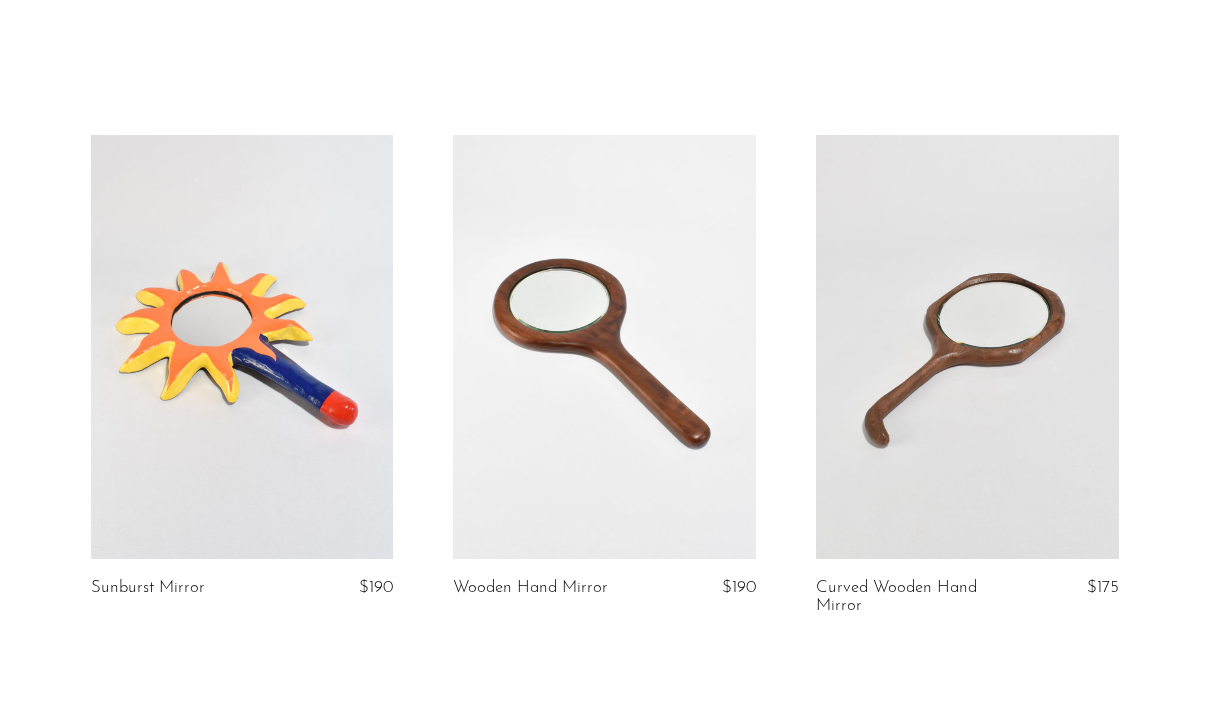 scroll, scrollTop: 0, scrollLeft: 0, axis: both 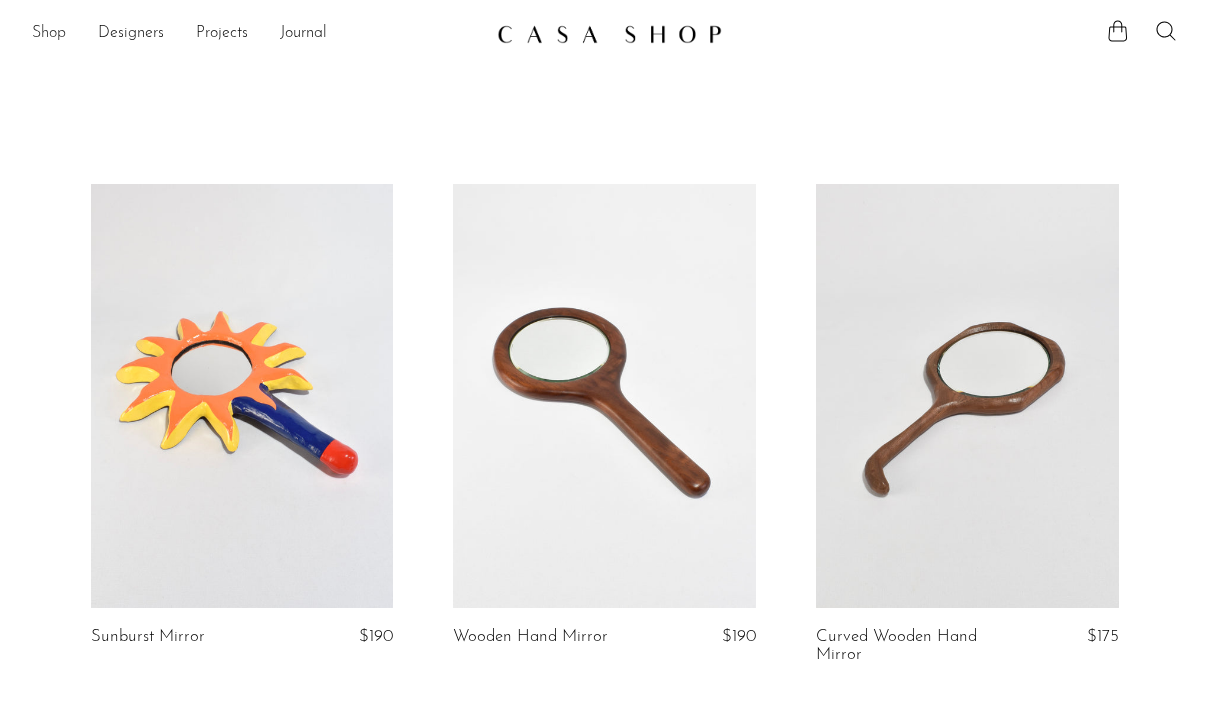 click on "Shop" at bounding box center (49, 34) 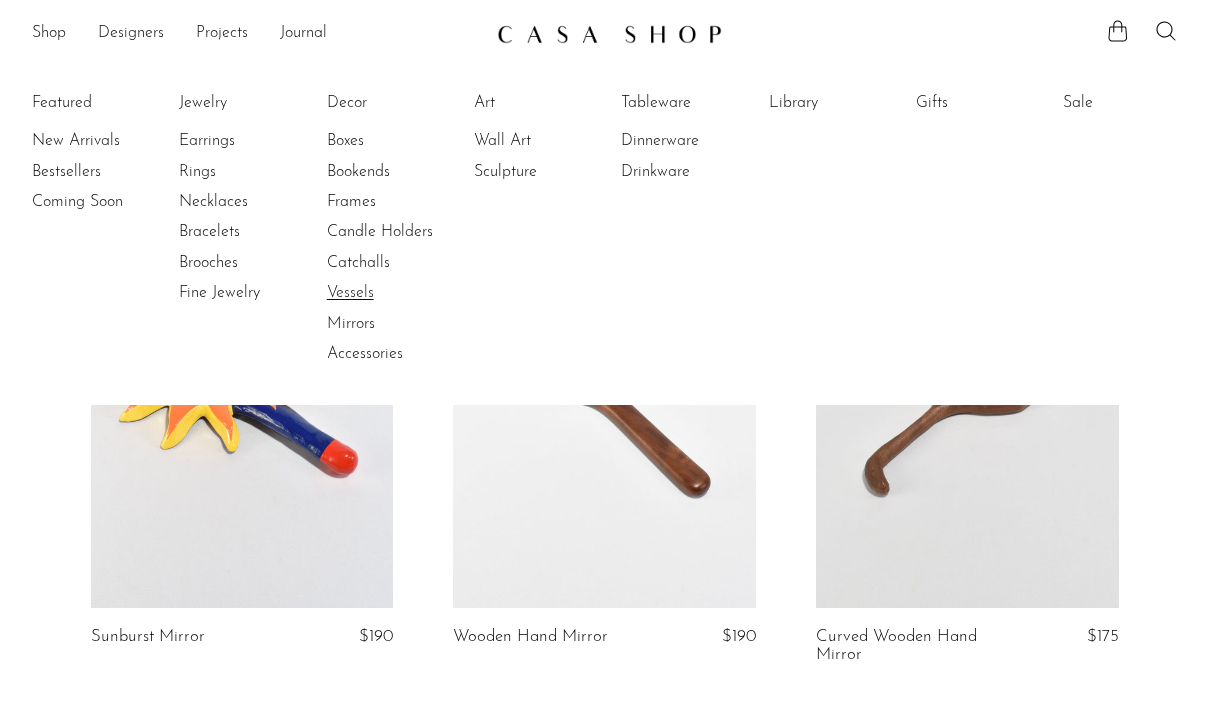 click on "Vessels" at bounding box center [402, 293] 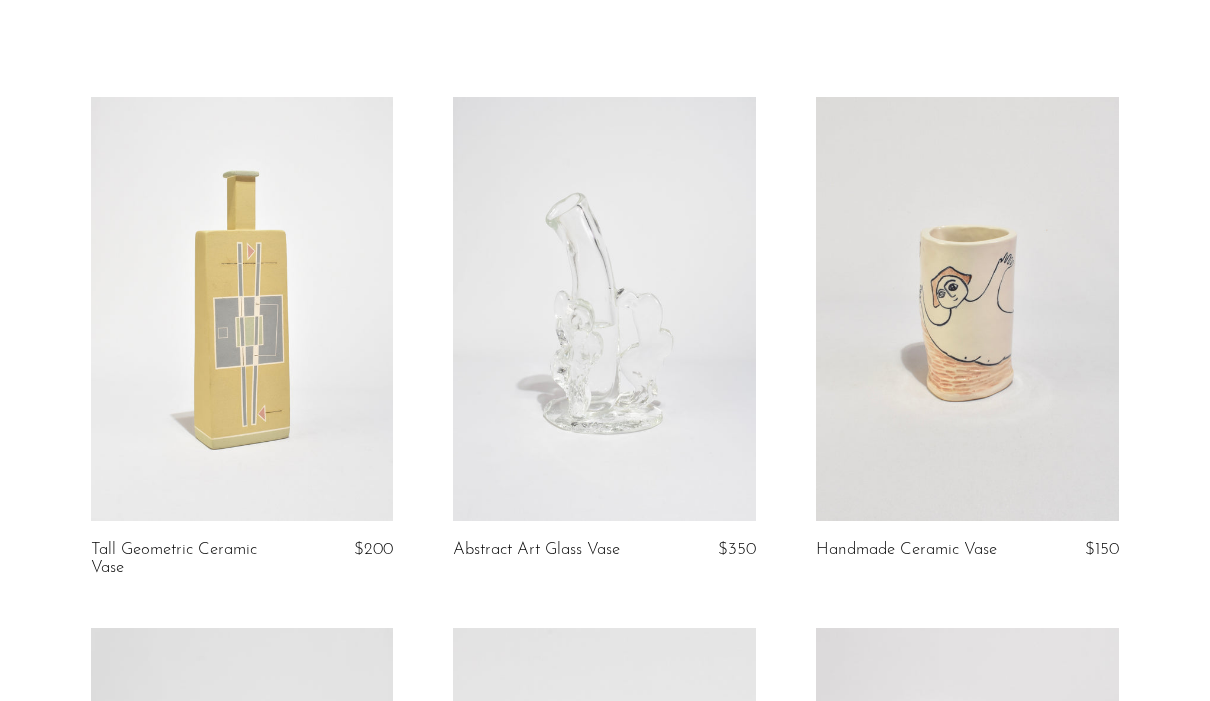 scroll, scrollTop: 0, scrollLeft: 0, axis: both 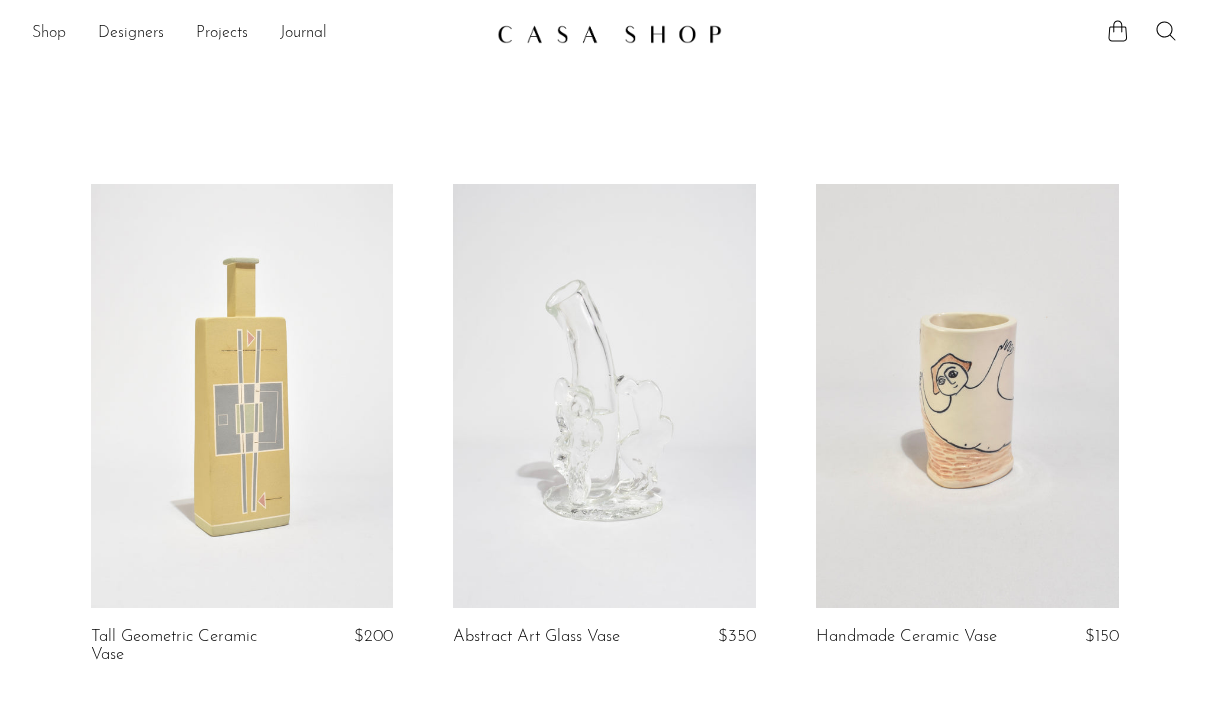 click on "Shop" at bounding box center [49, 34] 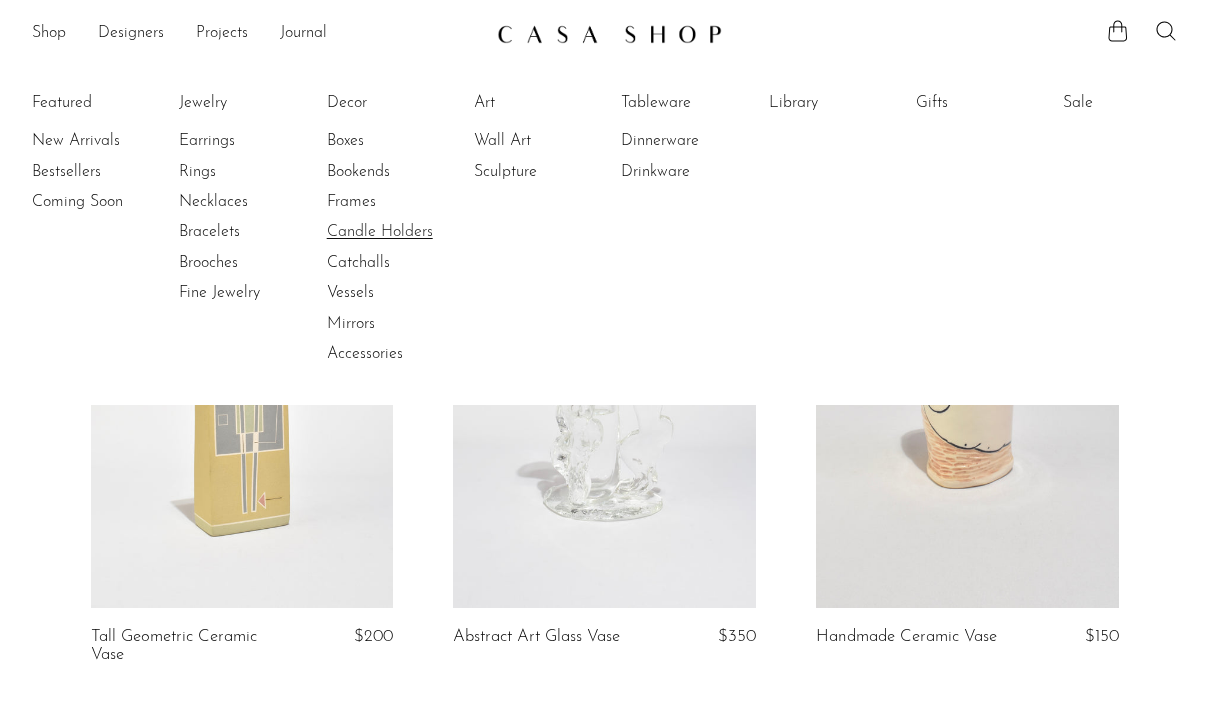 click on "Candle Holders" at bounding box center [402, 232] 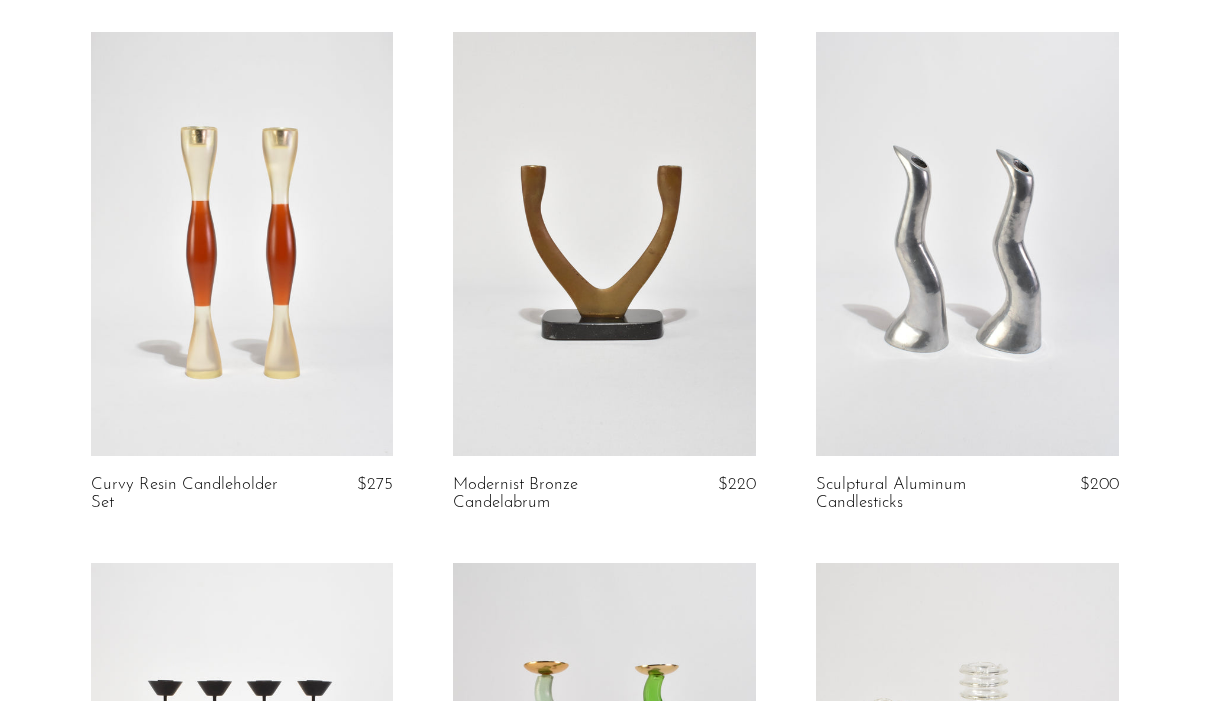 scroll, scrollTop: 0, scrollLeft: 0, axis: both 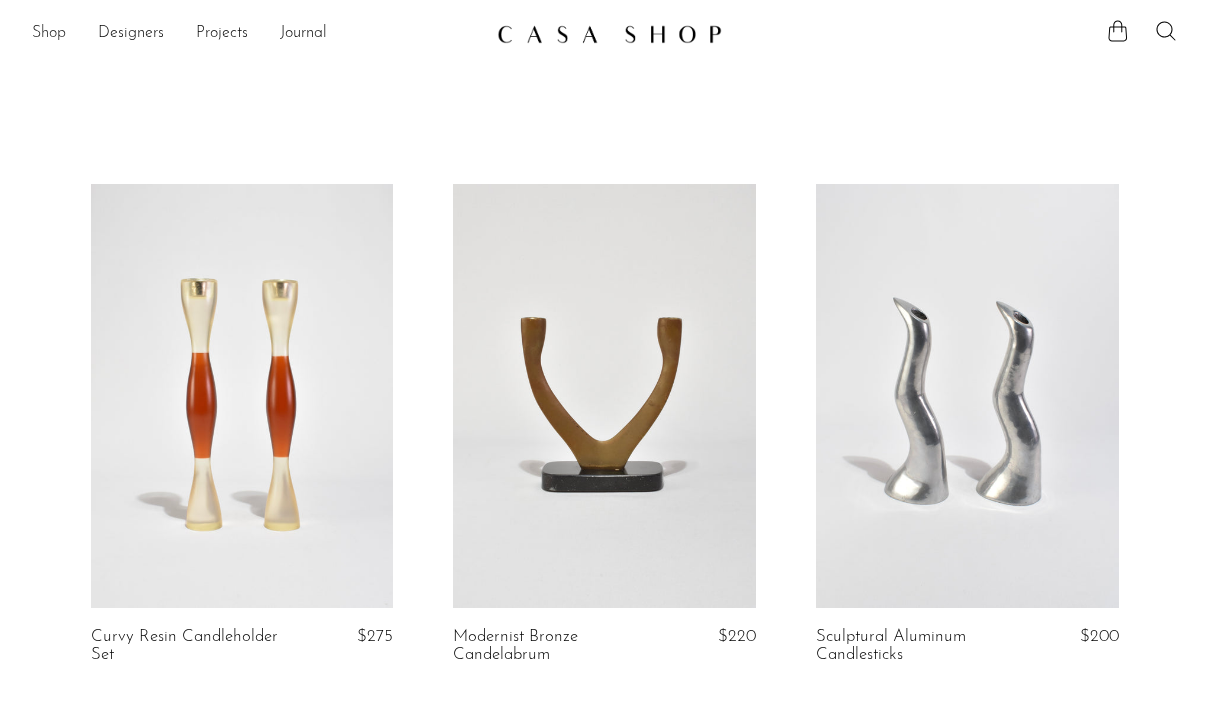 click on "Shop" at bounding box center (49, 34) 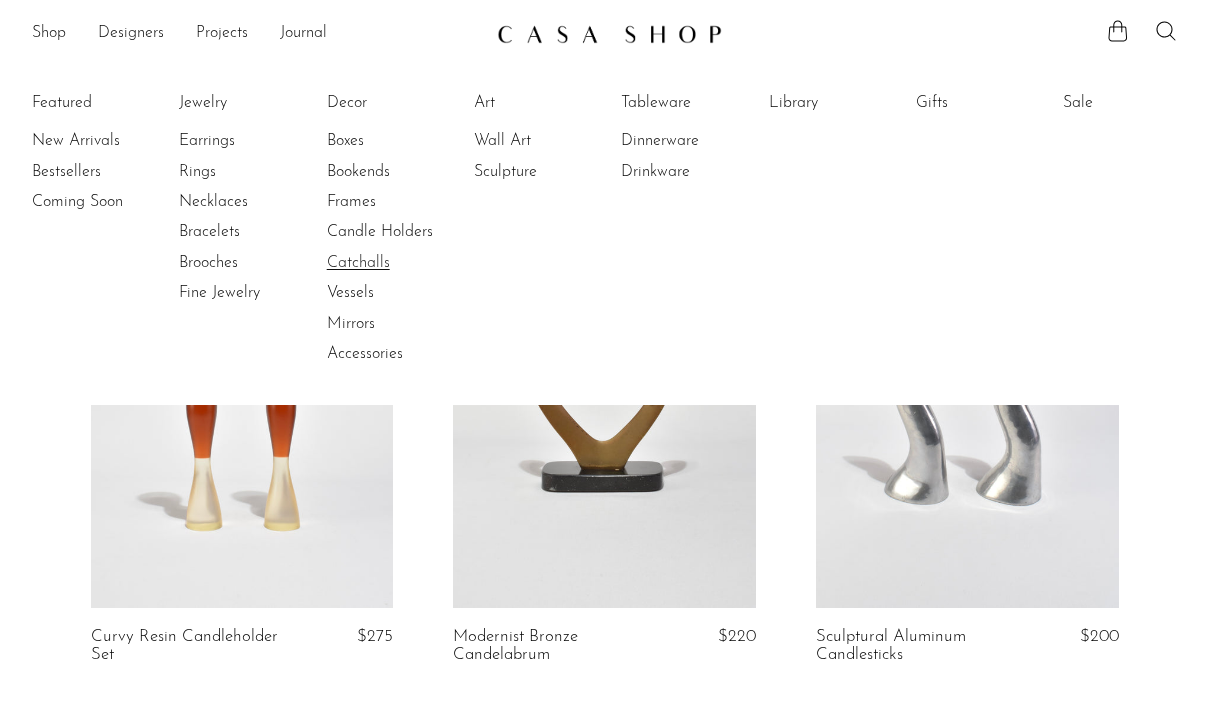 click on "Catchalls" at bounding box center (402, 263) 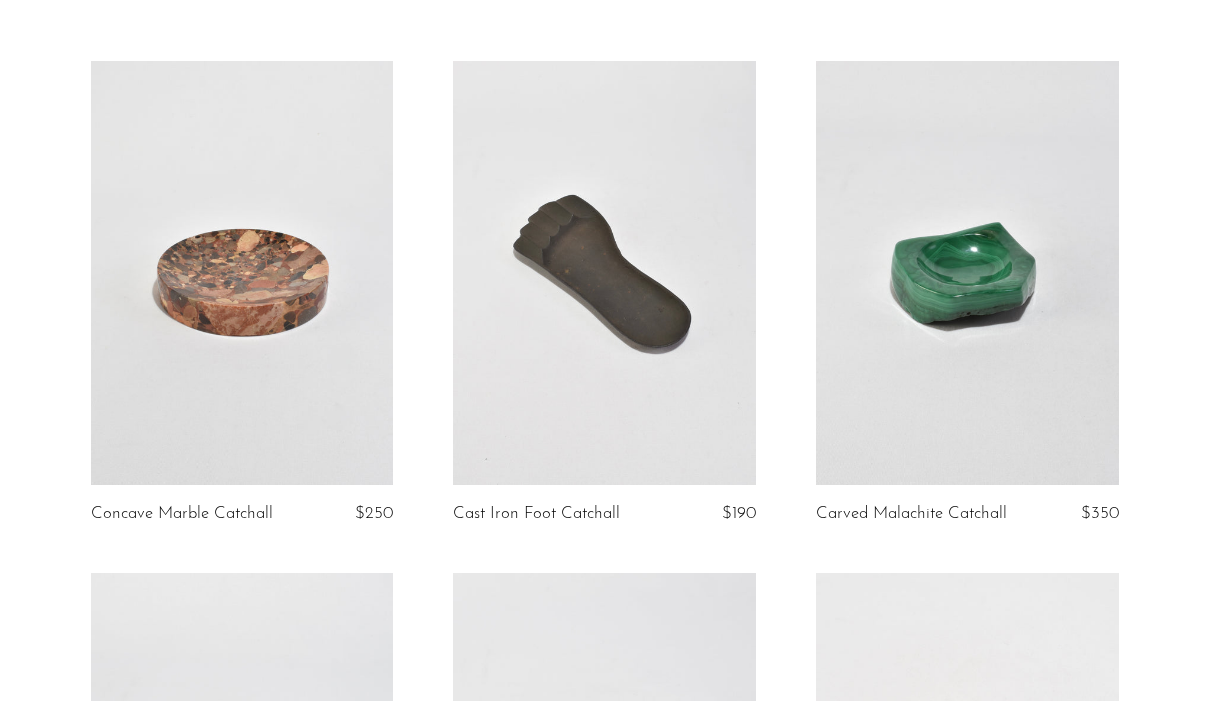 scroll, scrollTop: 0, scrollLeft: 0, axis: both 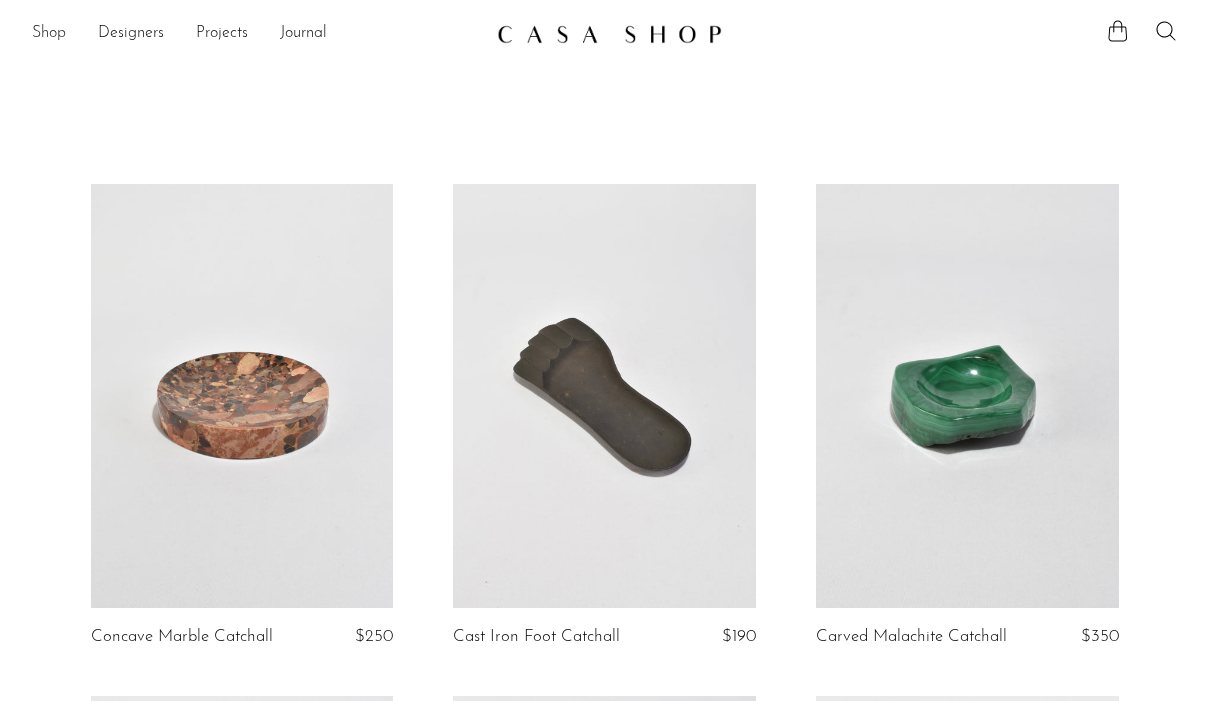 click on "Shop" at bounding box center (49, 34) 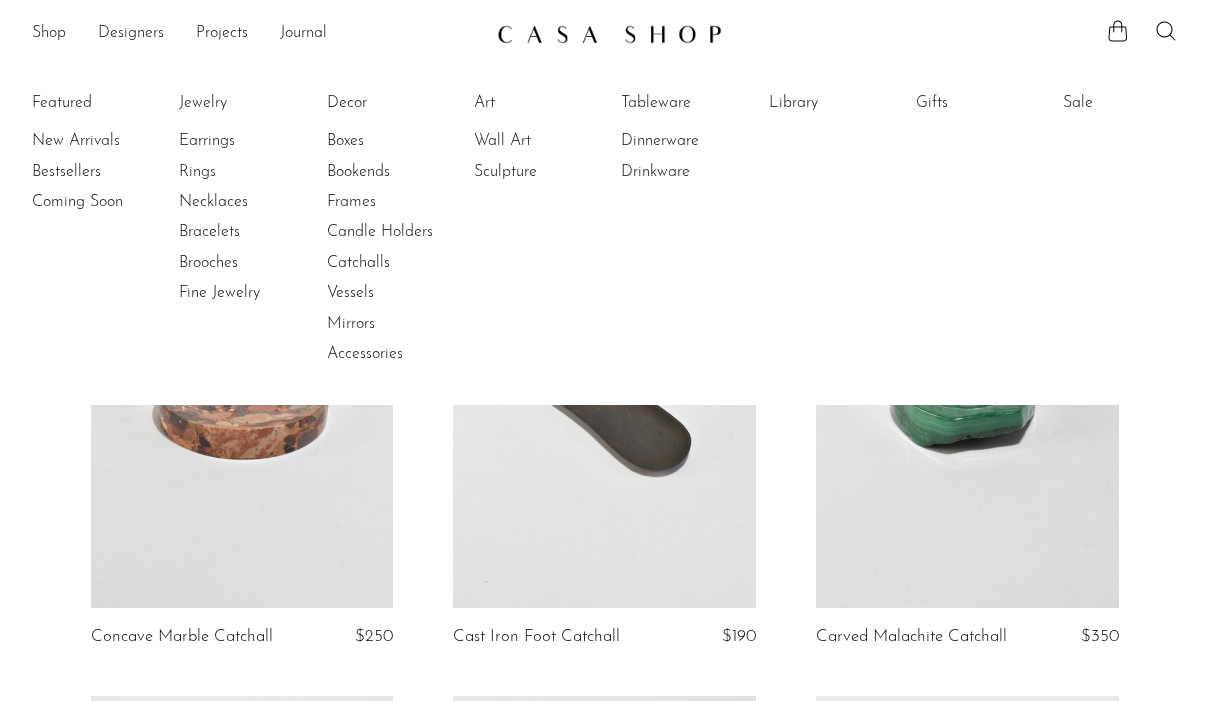 click on "Featured
New Arrivals
Bestsellers
Coming Soon" at bounding box center (89, 229) 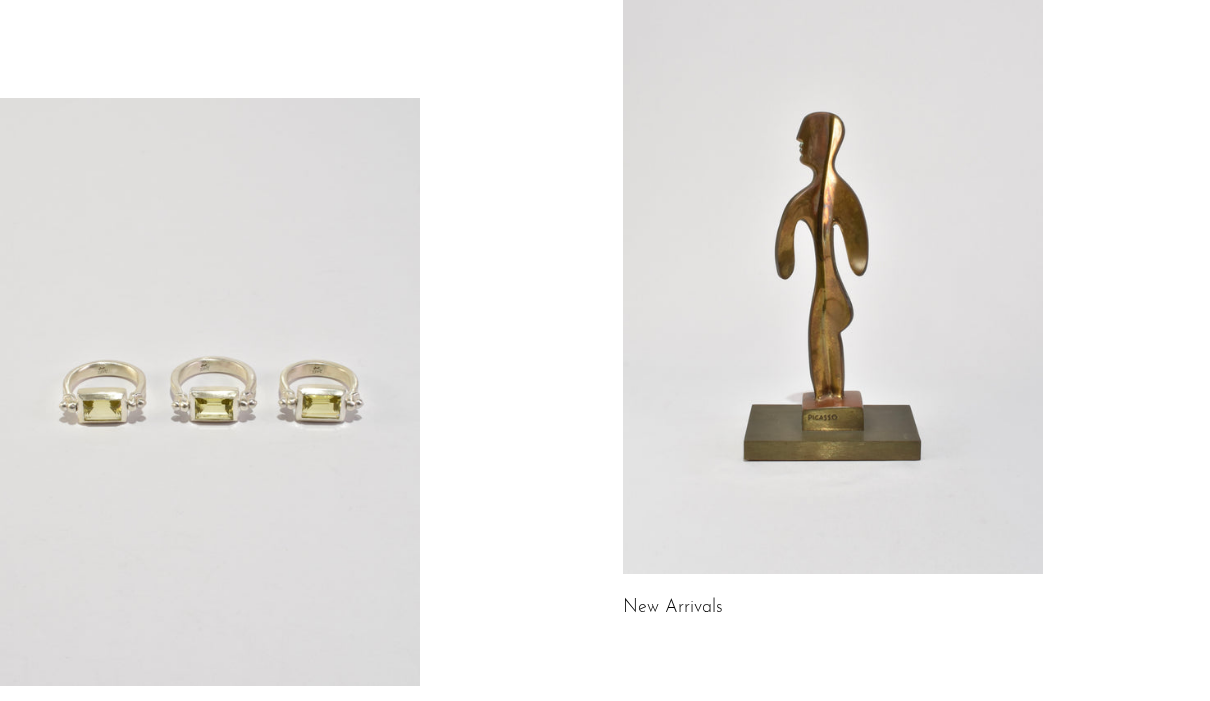 scroll, scrollTop: 133, scrollLeft: 0, axis: vertical 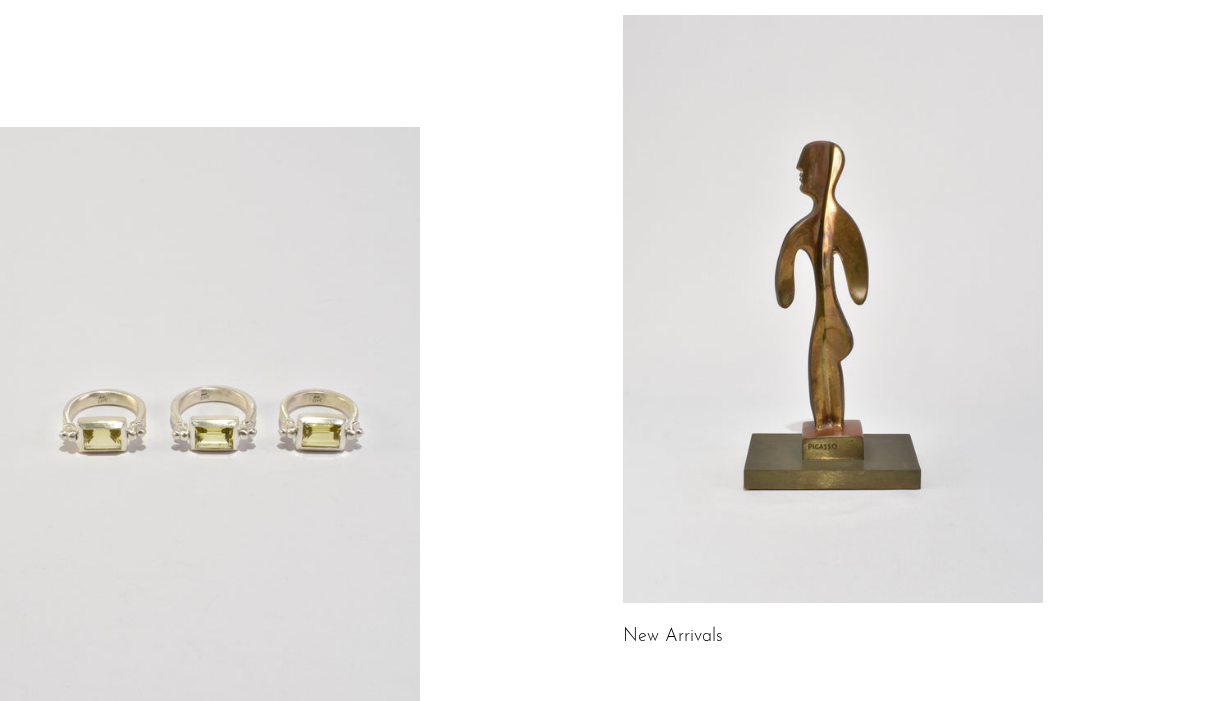 click at bounding box center [833, 309] 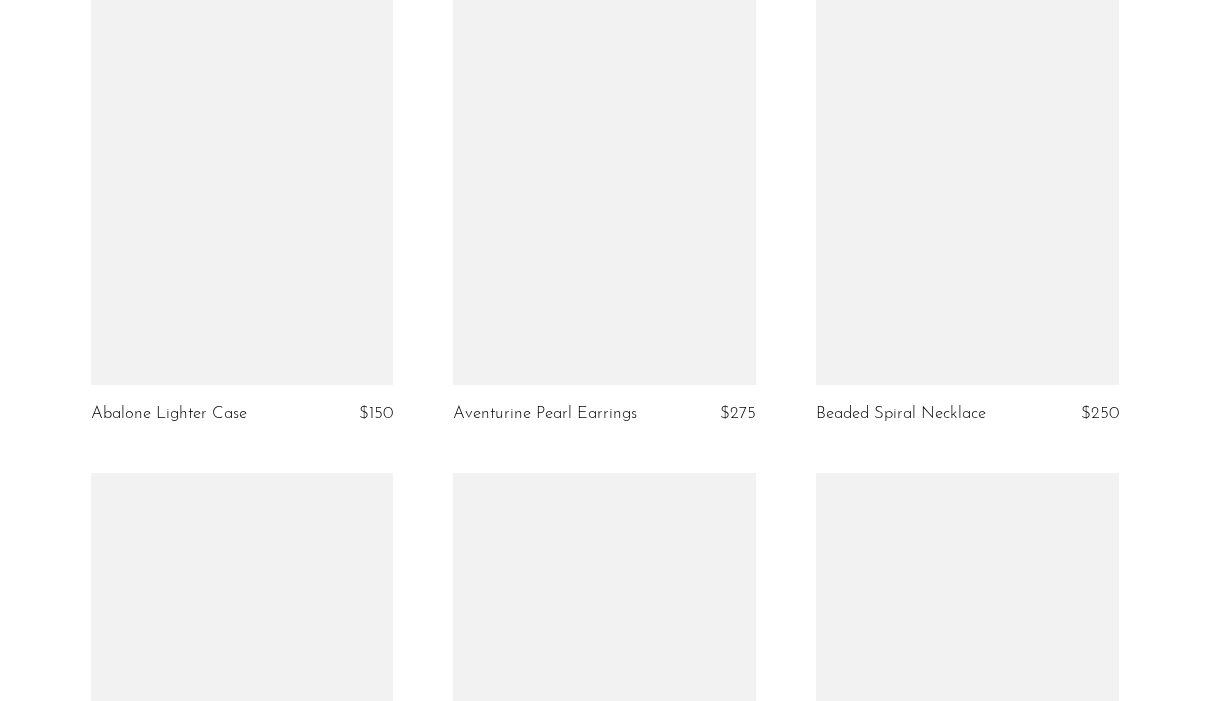scroll, scrollTop: 2860, scrollLeft: 0, axis: vertical 